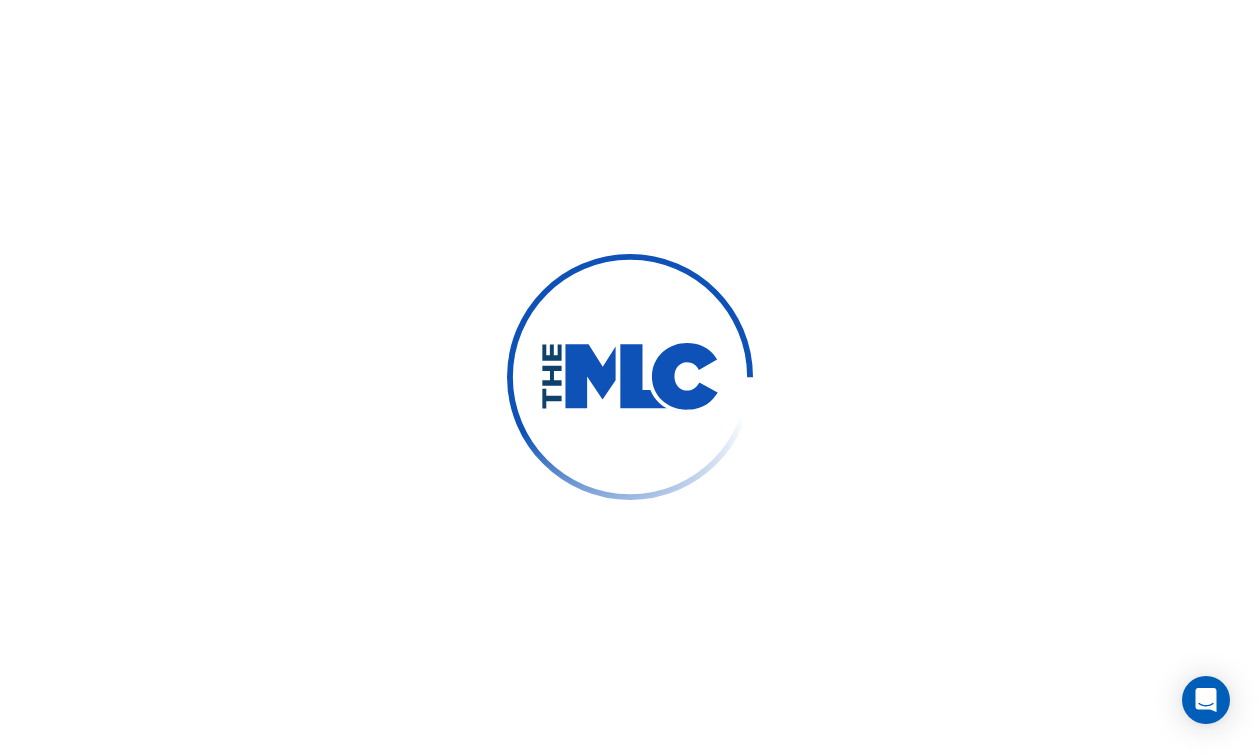 scroll, scrollTop: 0, scrollLeft: 0, axis: both 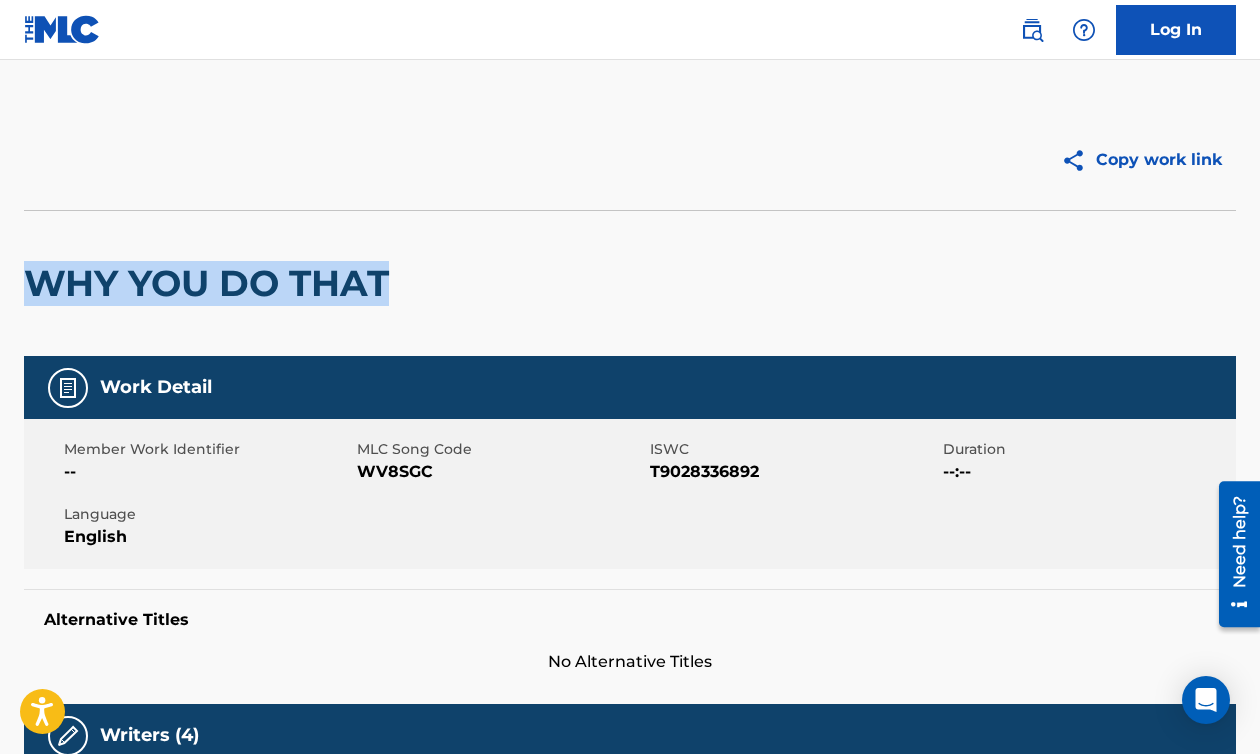drag, startPoint x: 461, startPoint y: 288, endPoint x: 16, endPoint y: 288, distance: 445 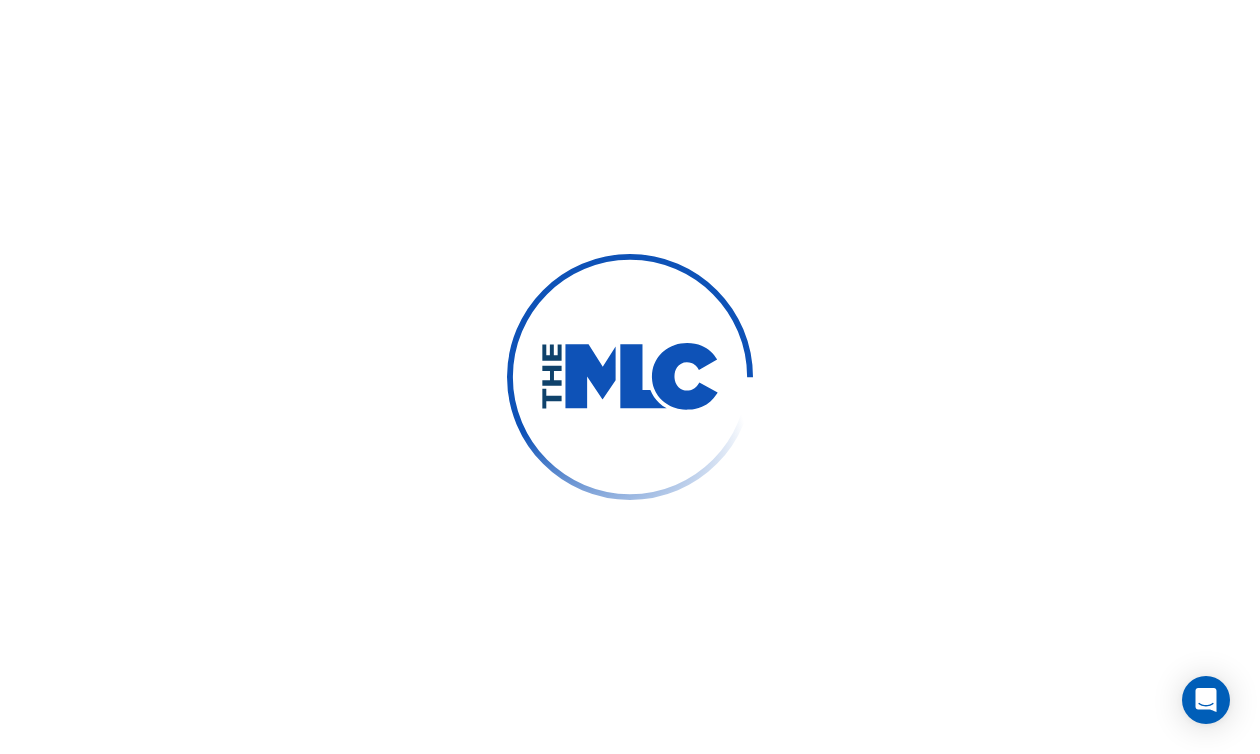 scroll, scrollTop: 0, scrollLeft: 0, axis: both 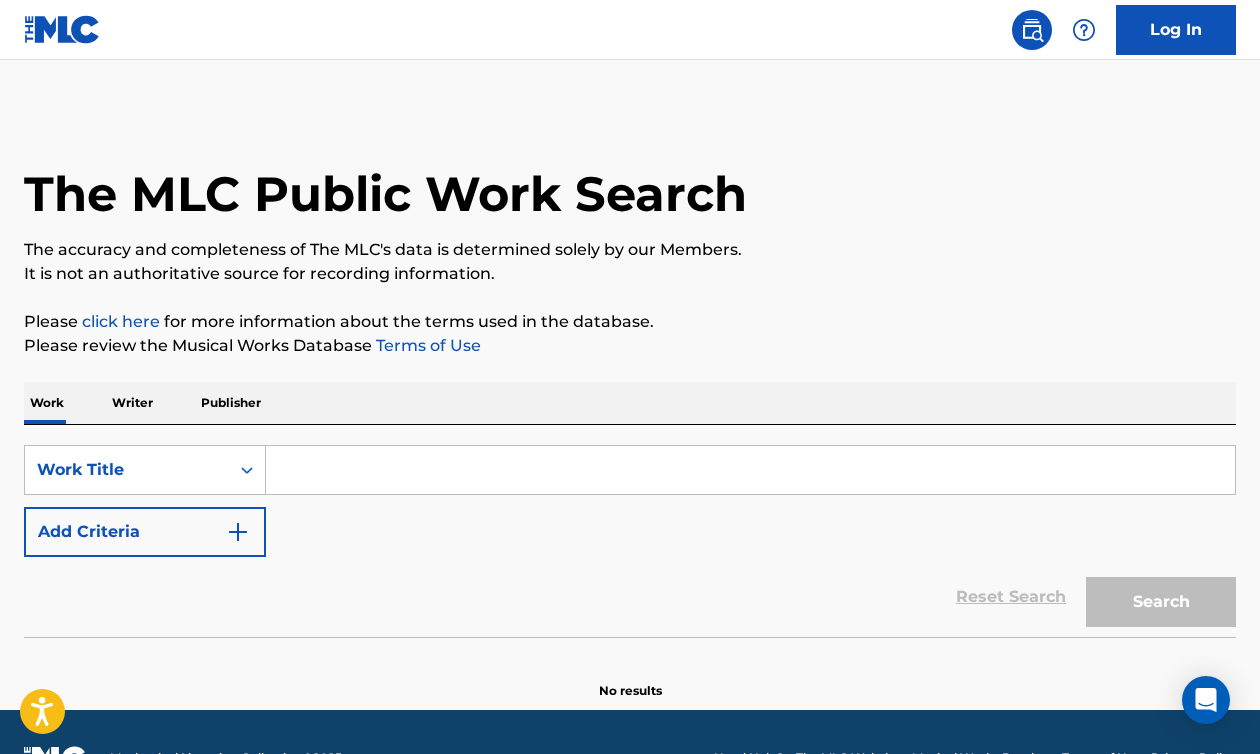 click on "Add Criteria" at bounding box center (145, 532) 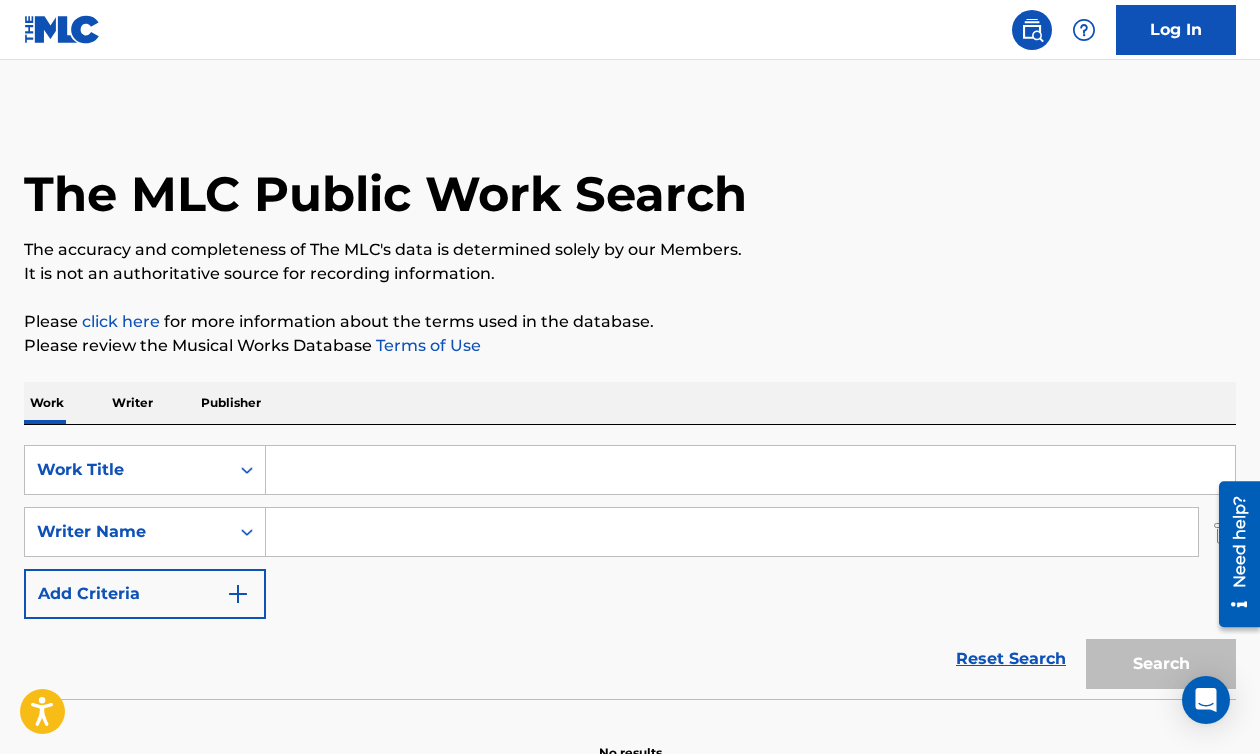 click at bounding box center (750, 470) 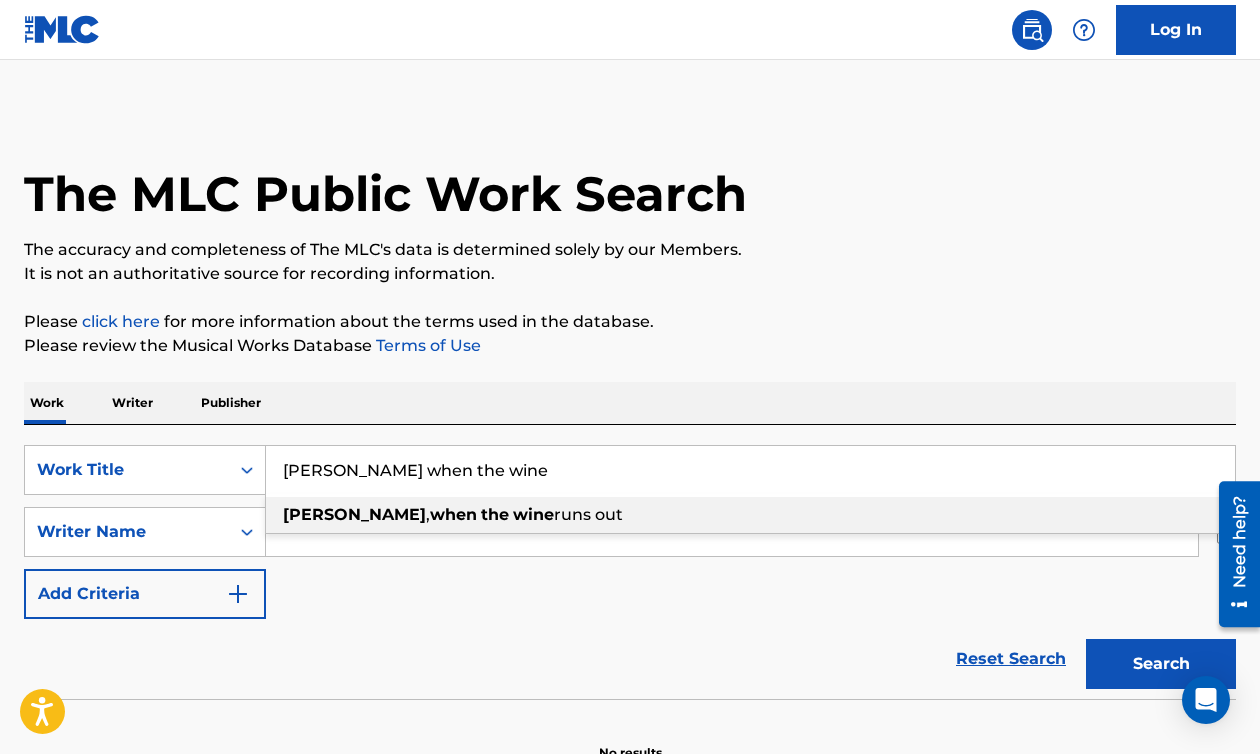 click on "[PERSON_NAME] ,  when   the   wine  runs out" at bounding box center [749, 515] 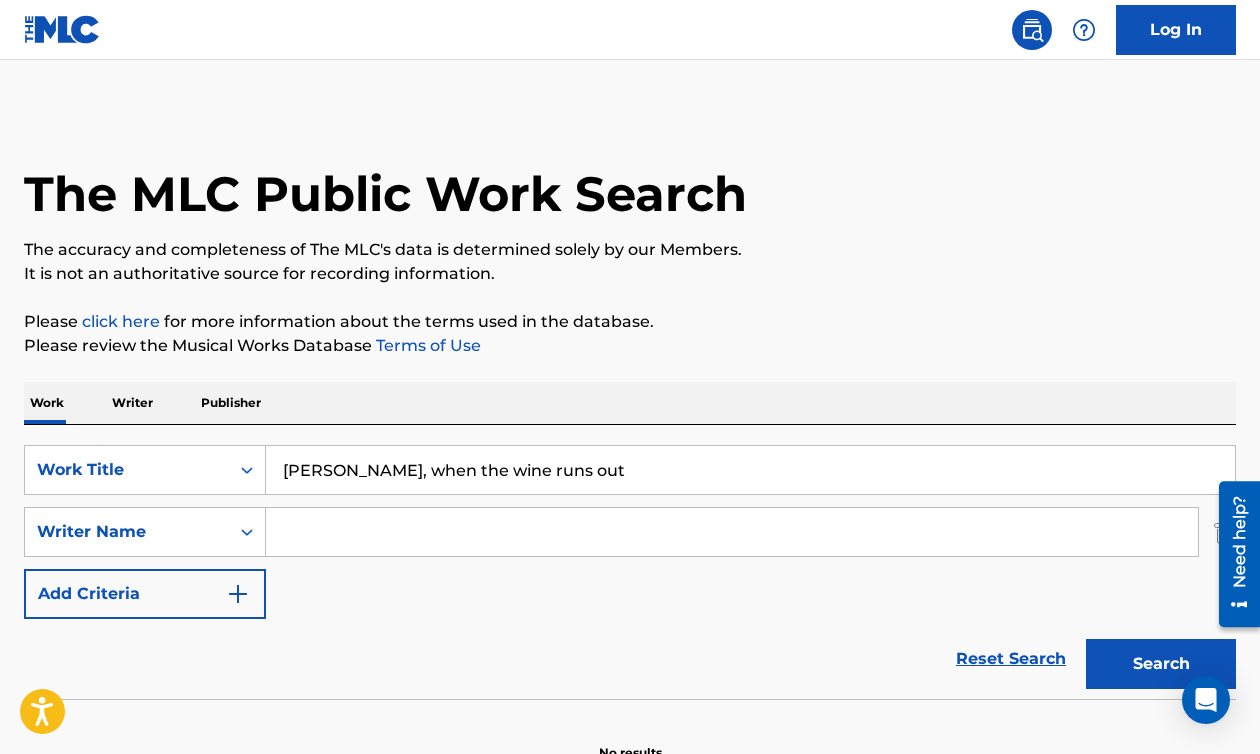 click at bounding box center (732, 532) 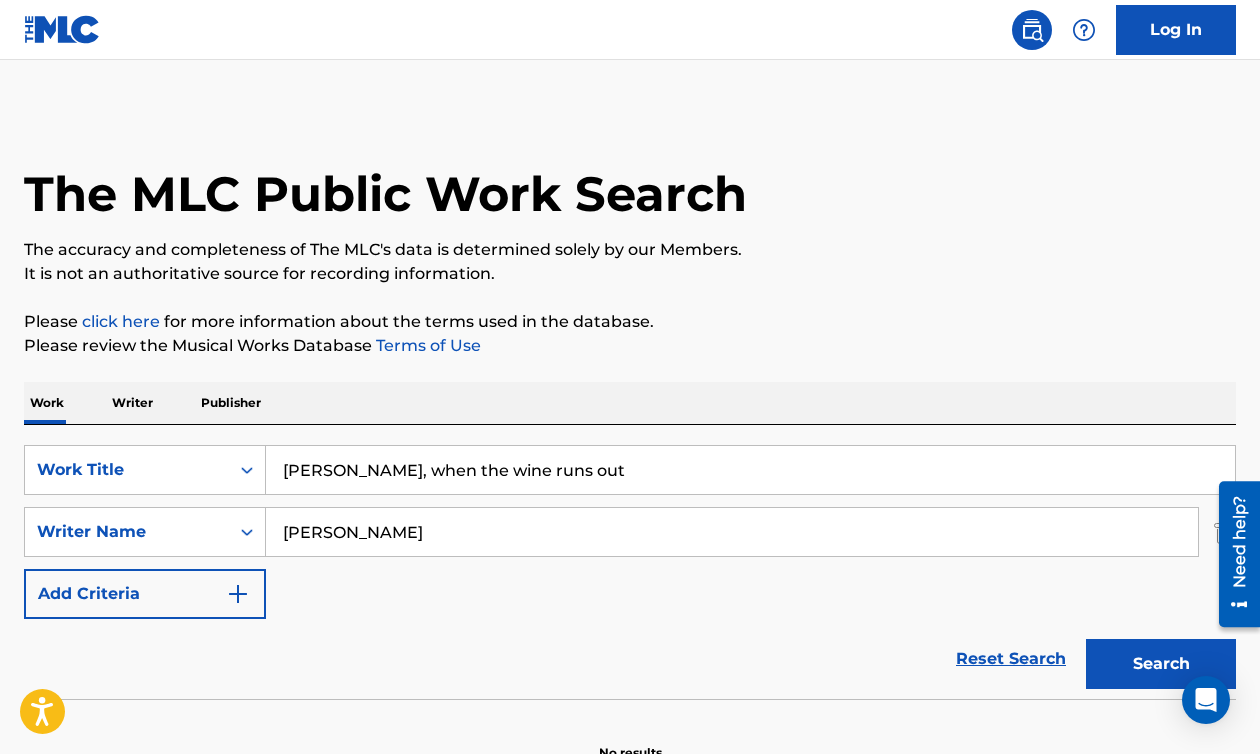 type on "[PERSON_NAME]" 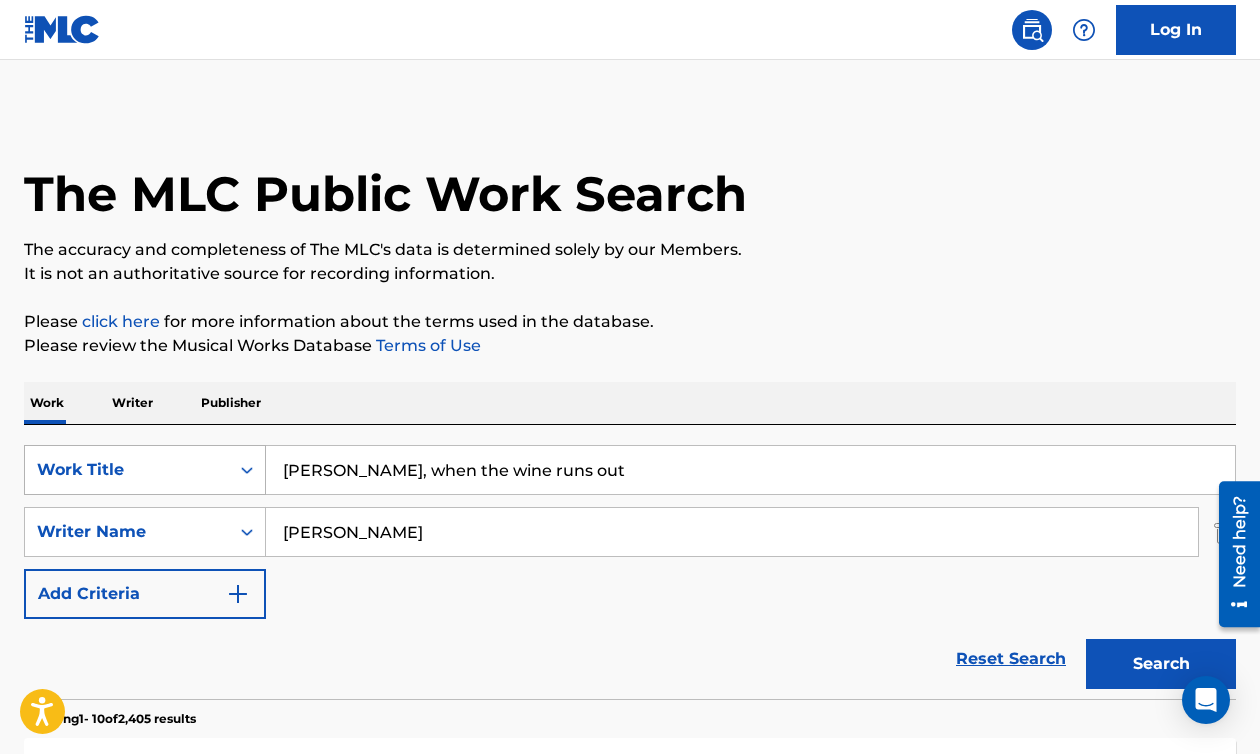 drag, startPoint x: 596, startPoint y: 479, endPoint x: 258, endPoint y: 479, distance: 338 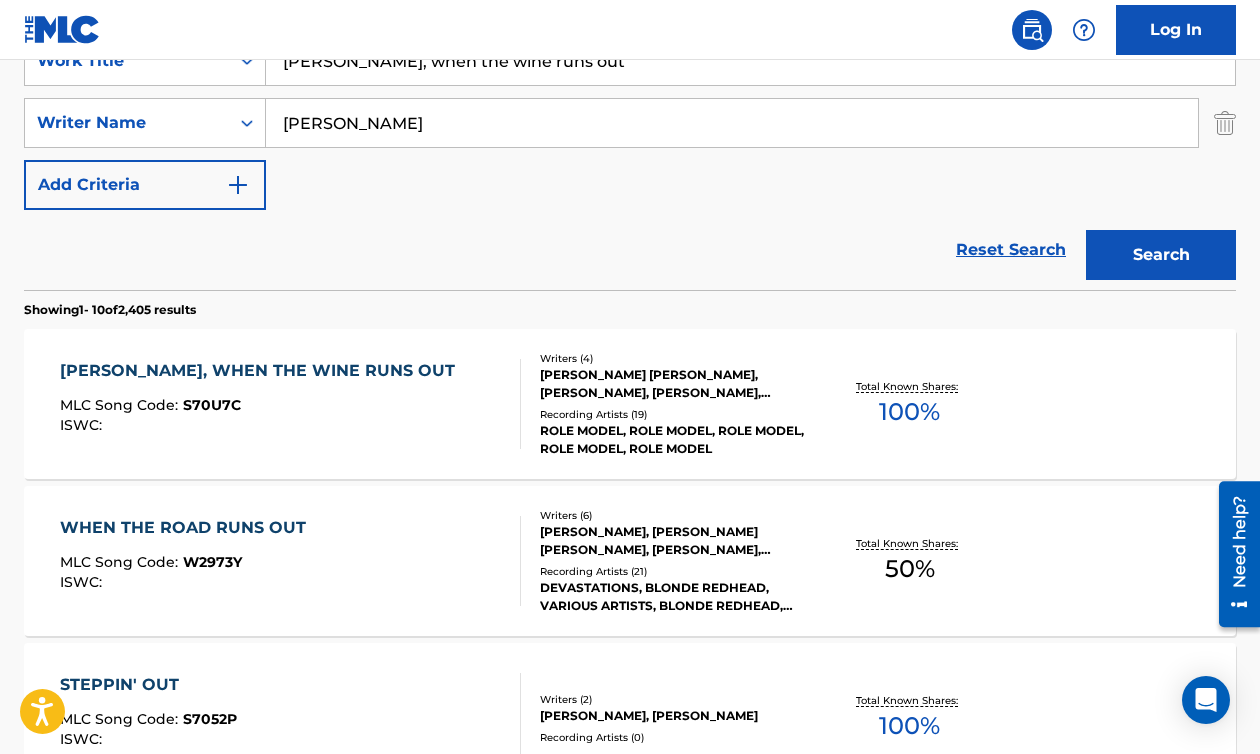 scroll, scrollTop: 428, scrollLeft: 0, axis: vertical 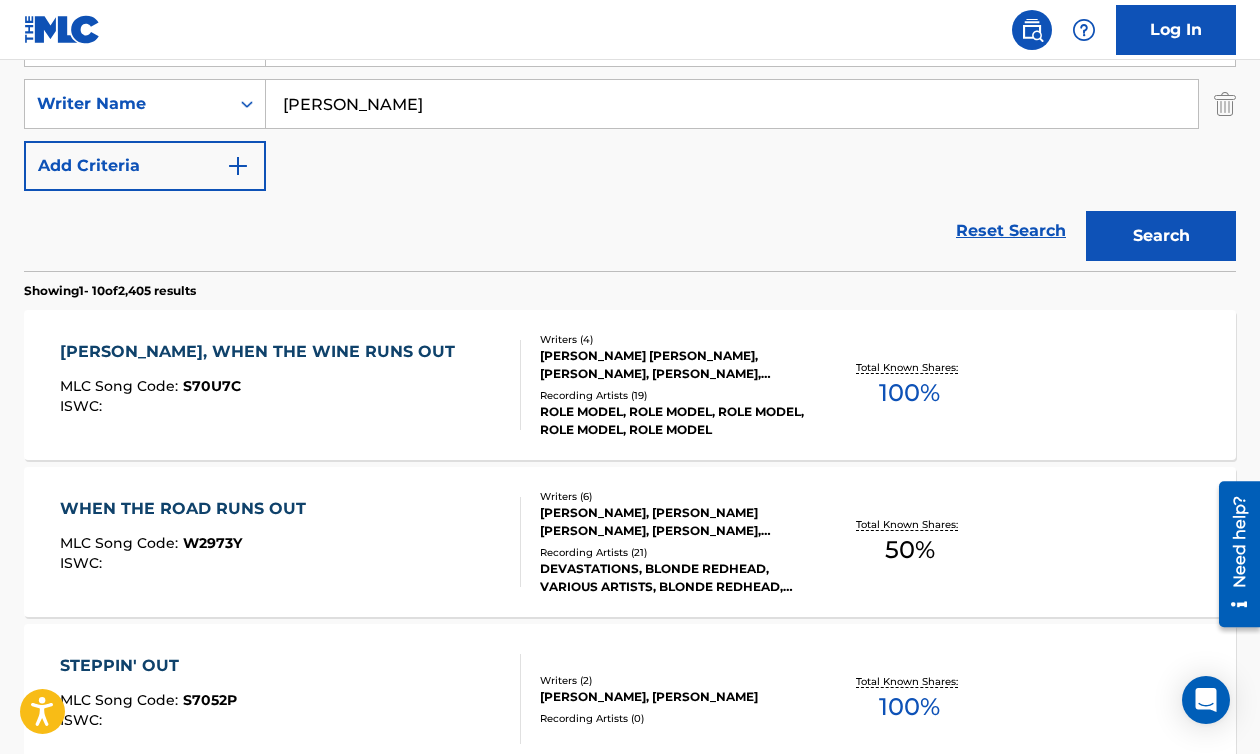 click on "[PERSON_NAME], WHEN THE WINE RUNS OUT" at bounding box center [262, 352] 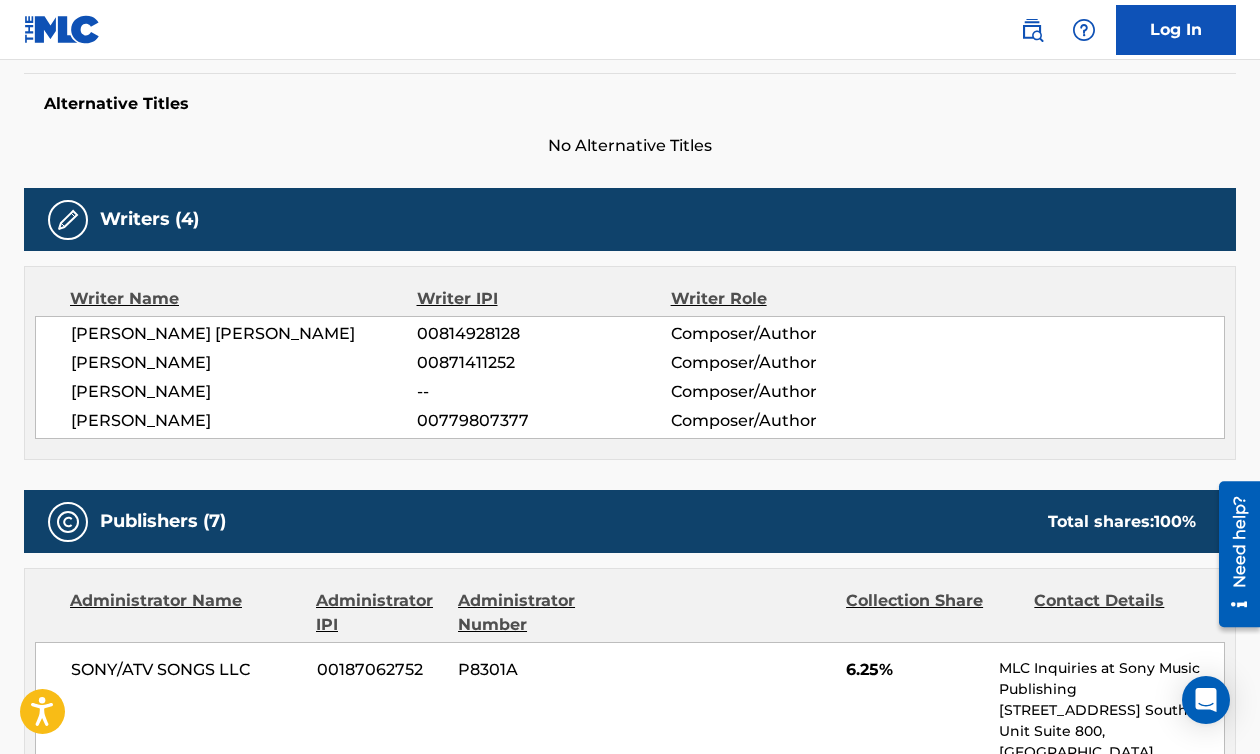 scroll, scrollTop: 0, scrollLeft: 0, axis: both 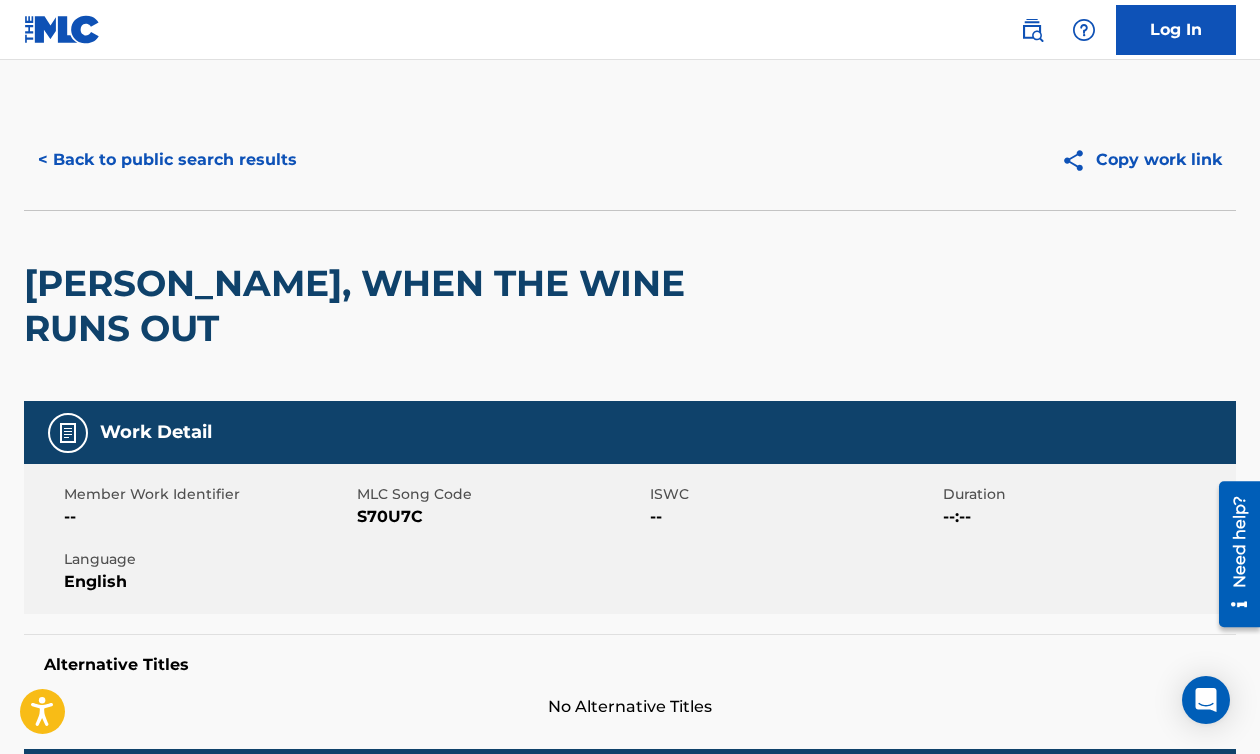 click on "< Back to public search results" at bounding box center [167, 160] 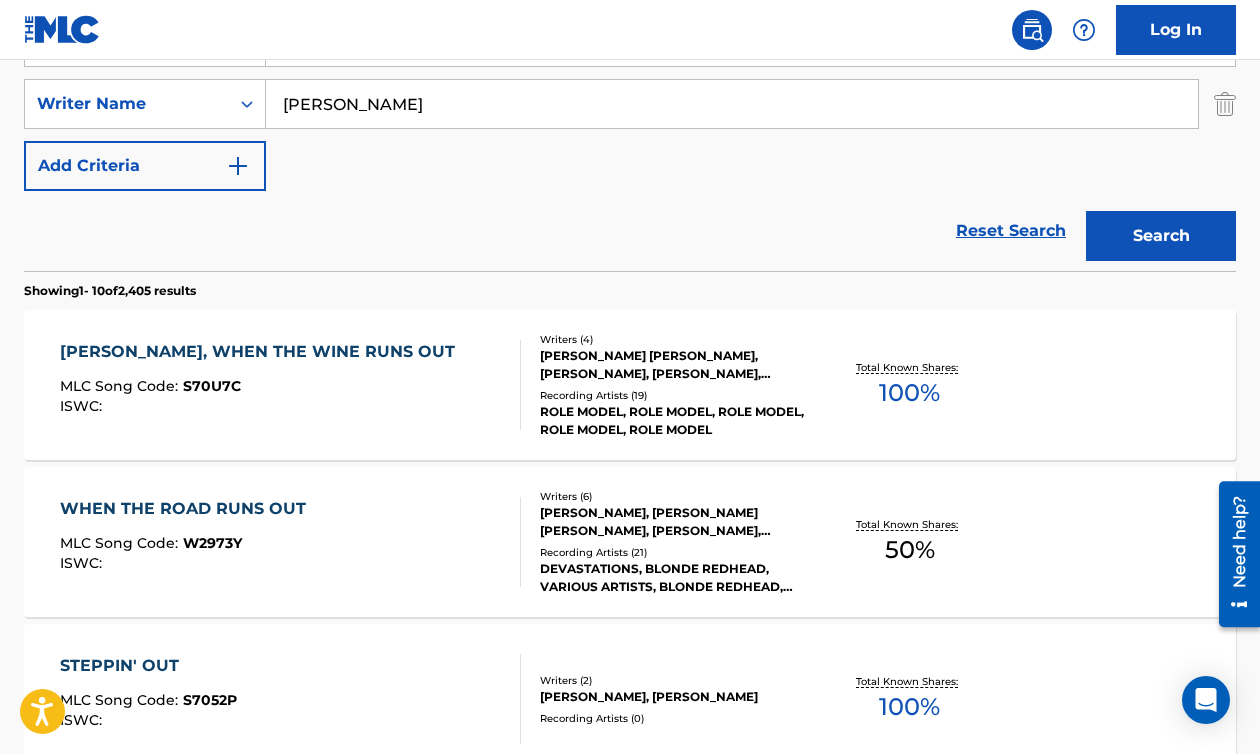 scroll, scrollTop: 342, scrollLeft: 0, axis: vertical 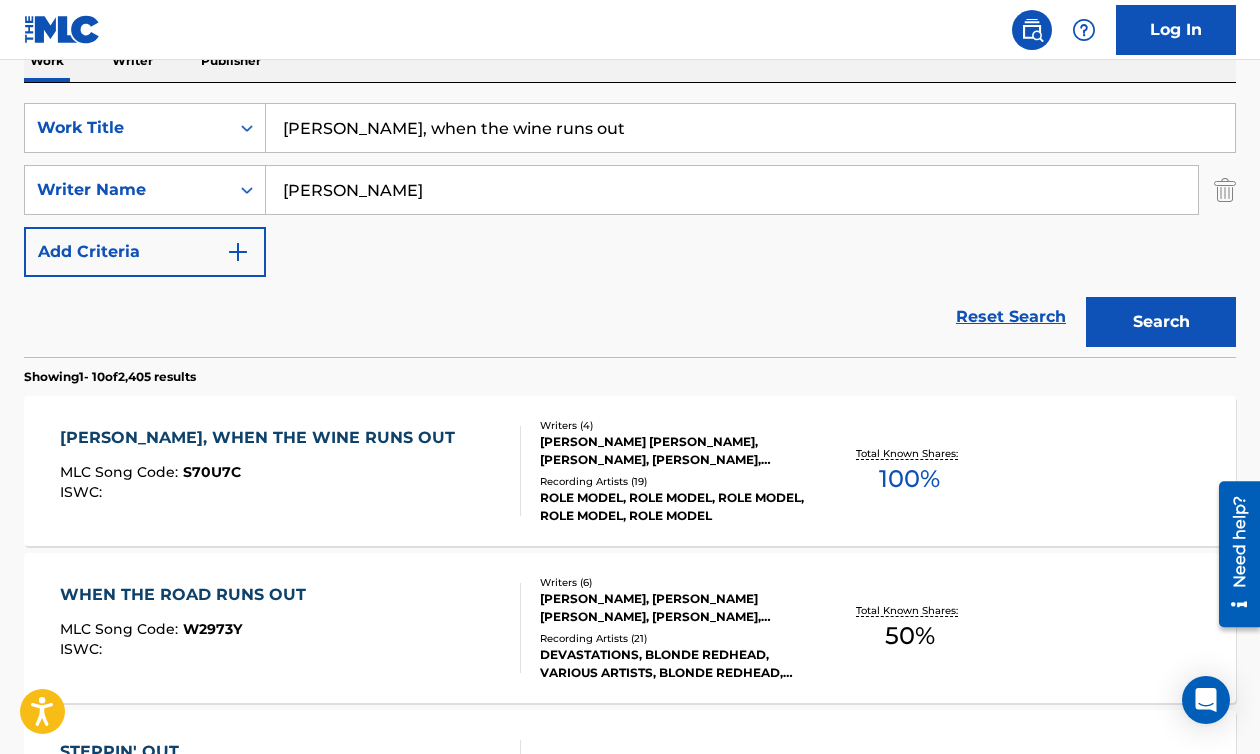 click on "[PERSON_NAME], when the wine runs out" at bounding box center [750, 128] 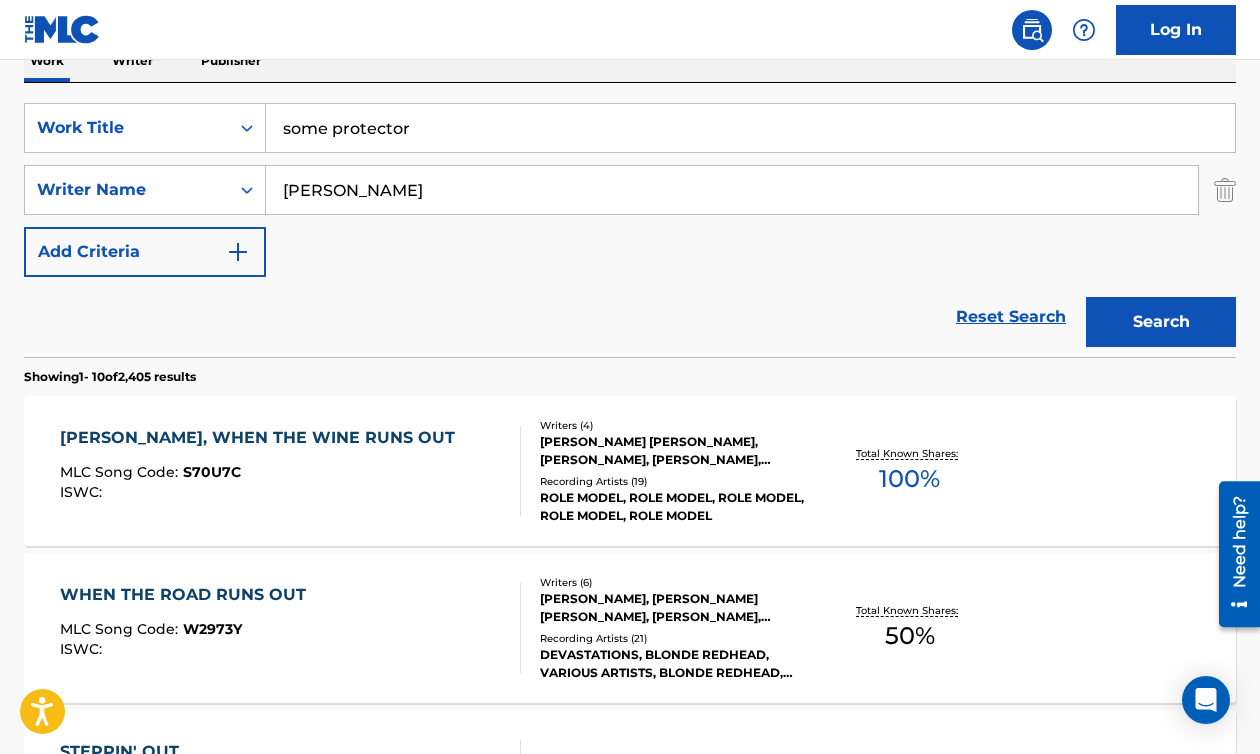 type on "some protector" 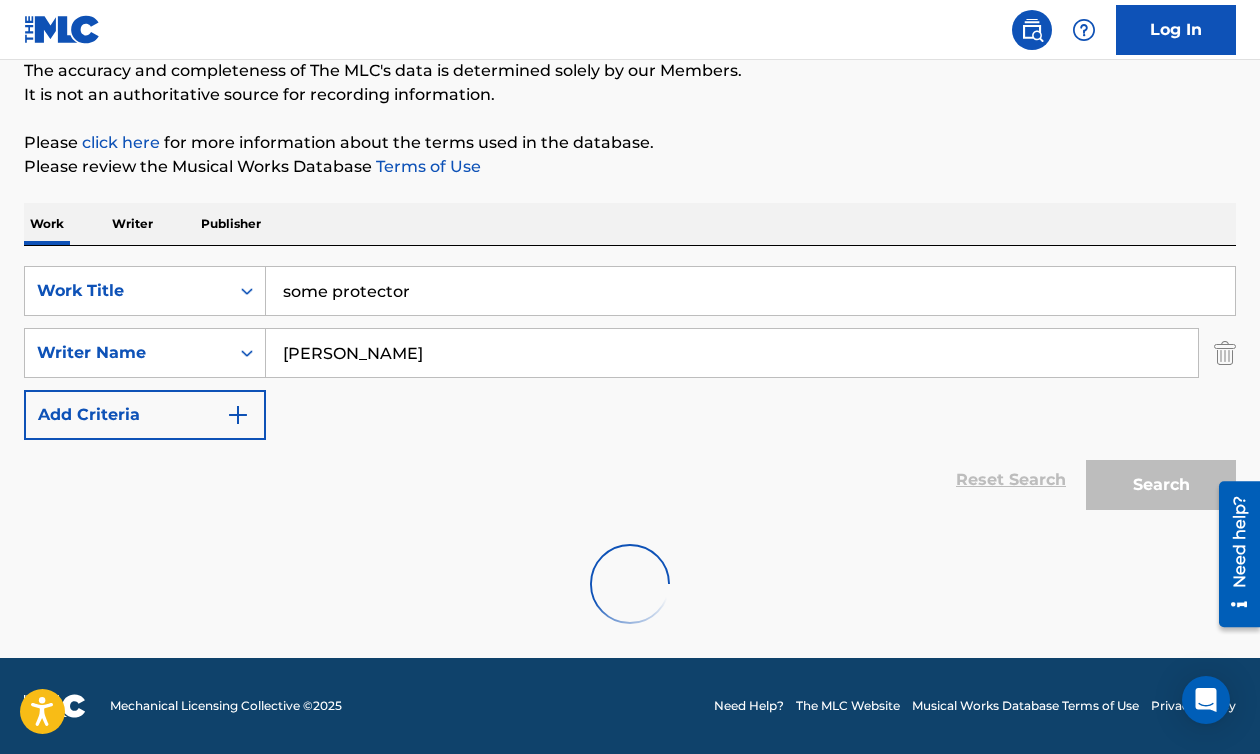scroll, scrollTop: 342, scrollLeft: 0, axis: vertical 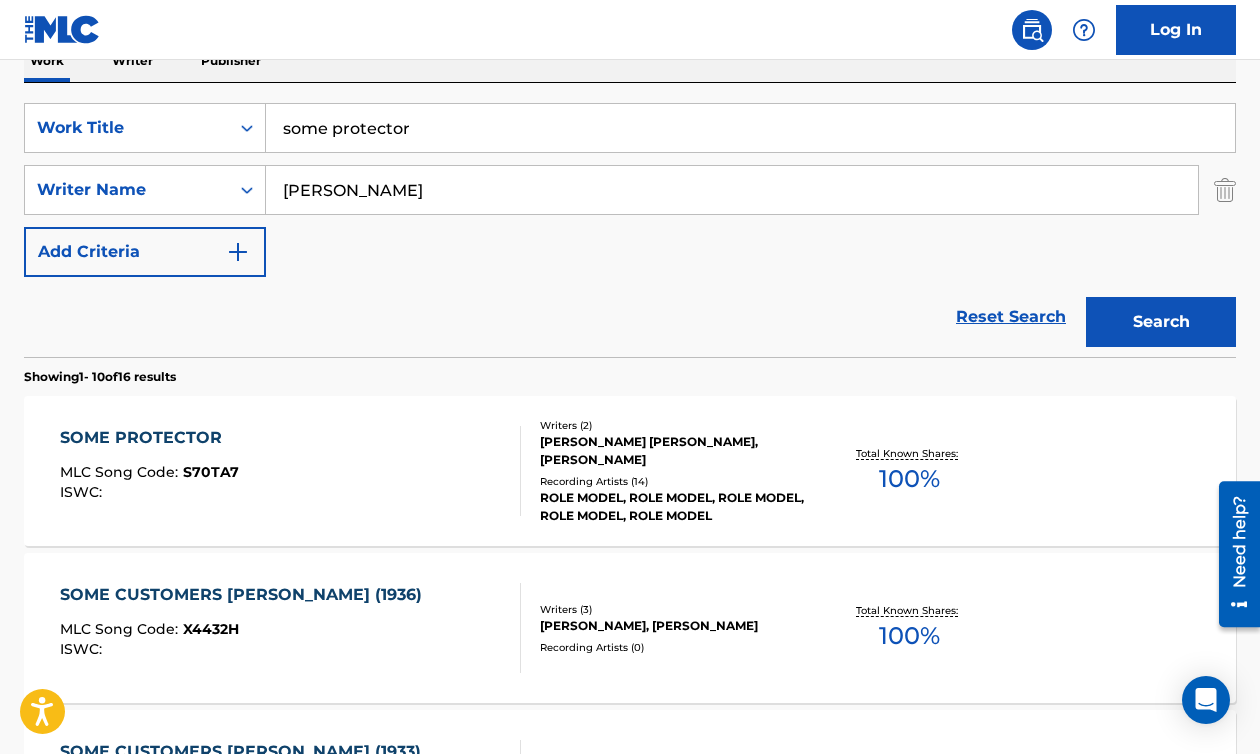 click on "SOME PROTECTOR" at bounding box center (149, 438) 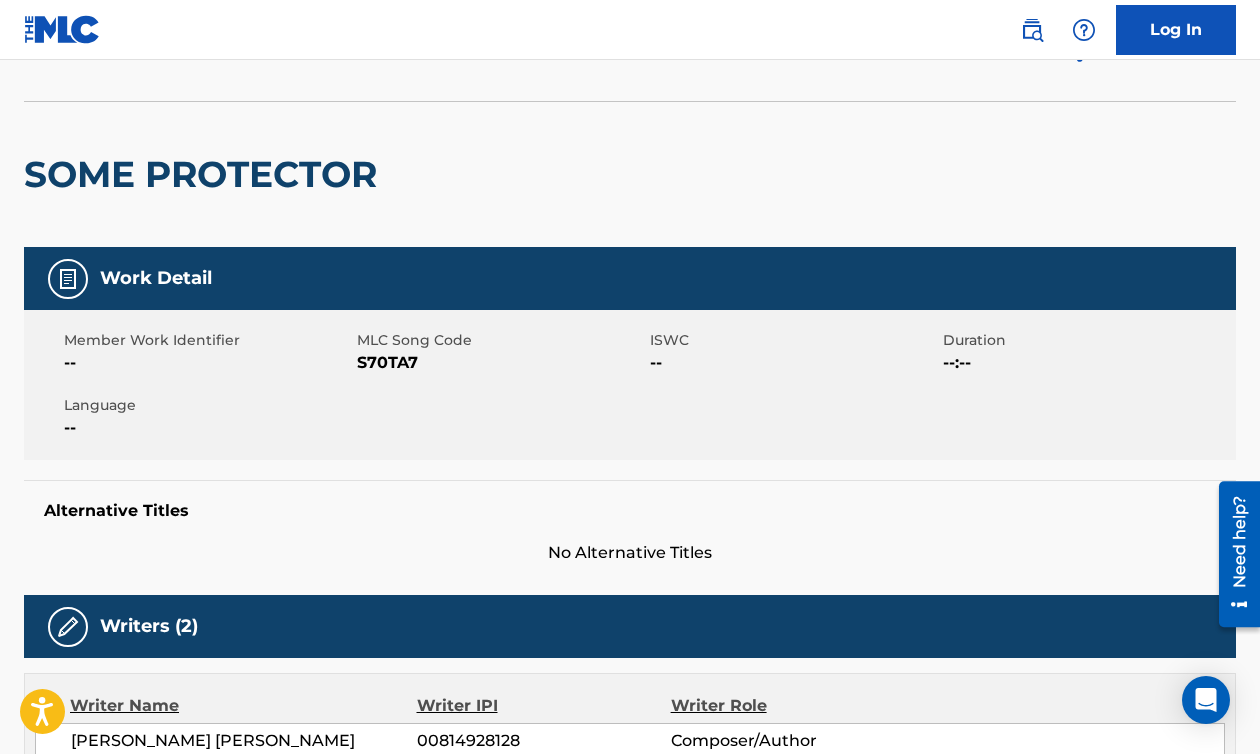scroll, scrollTop: 0, scrollLeft: 0, axis: both 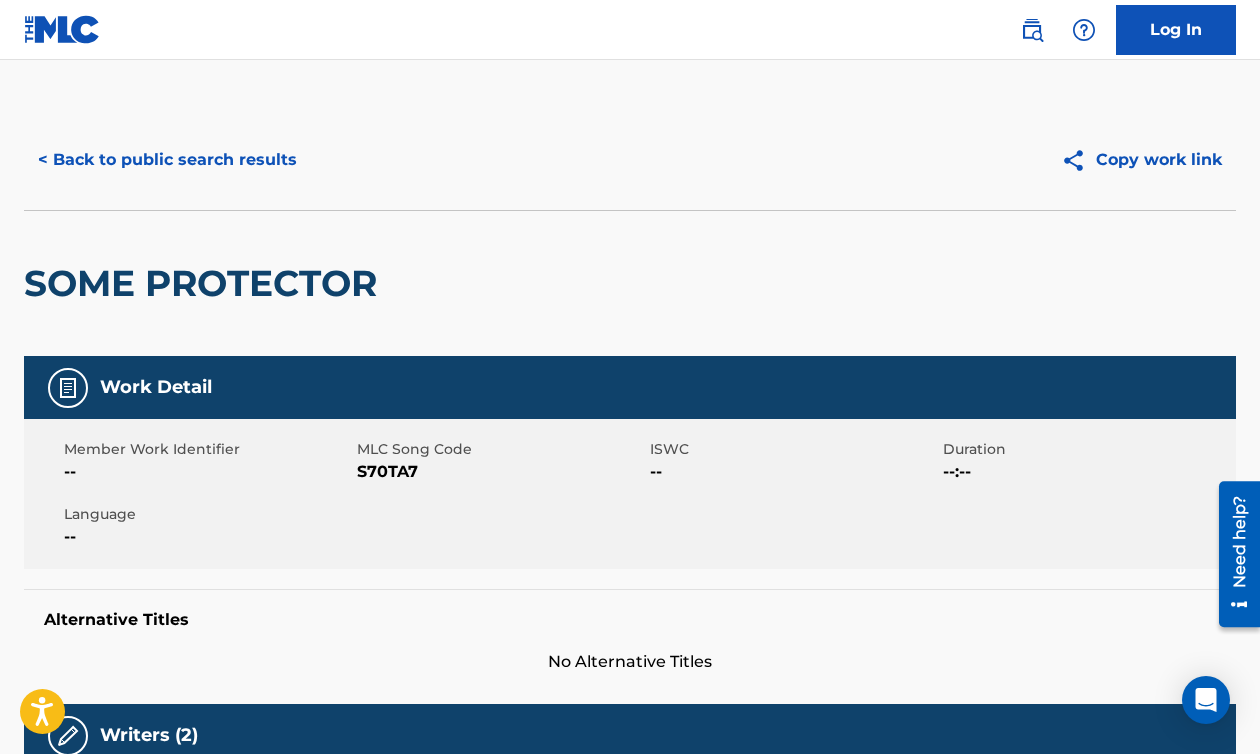 click on "< Back to public search results" at bounding box center (167, 160) 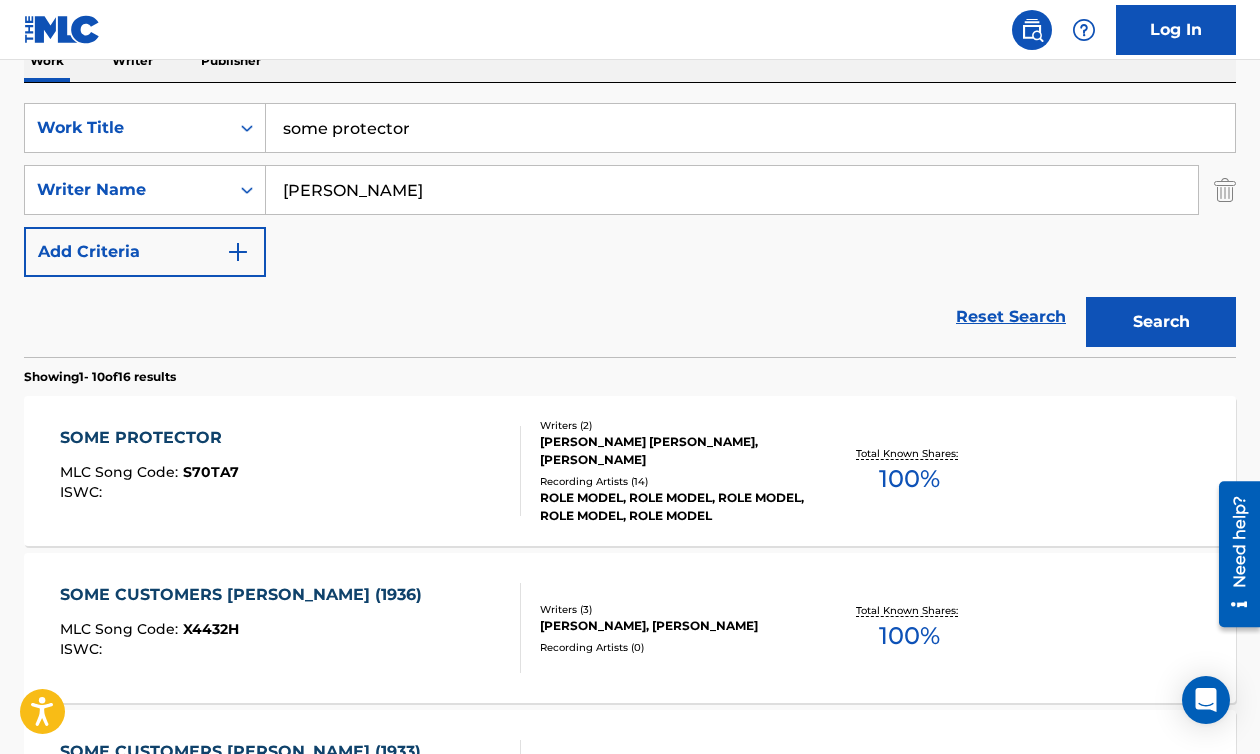 click on "some protector" at bounding box center [750, 128] 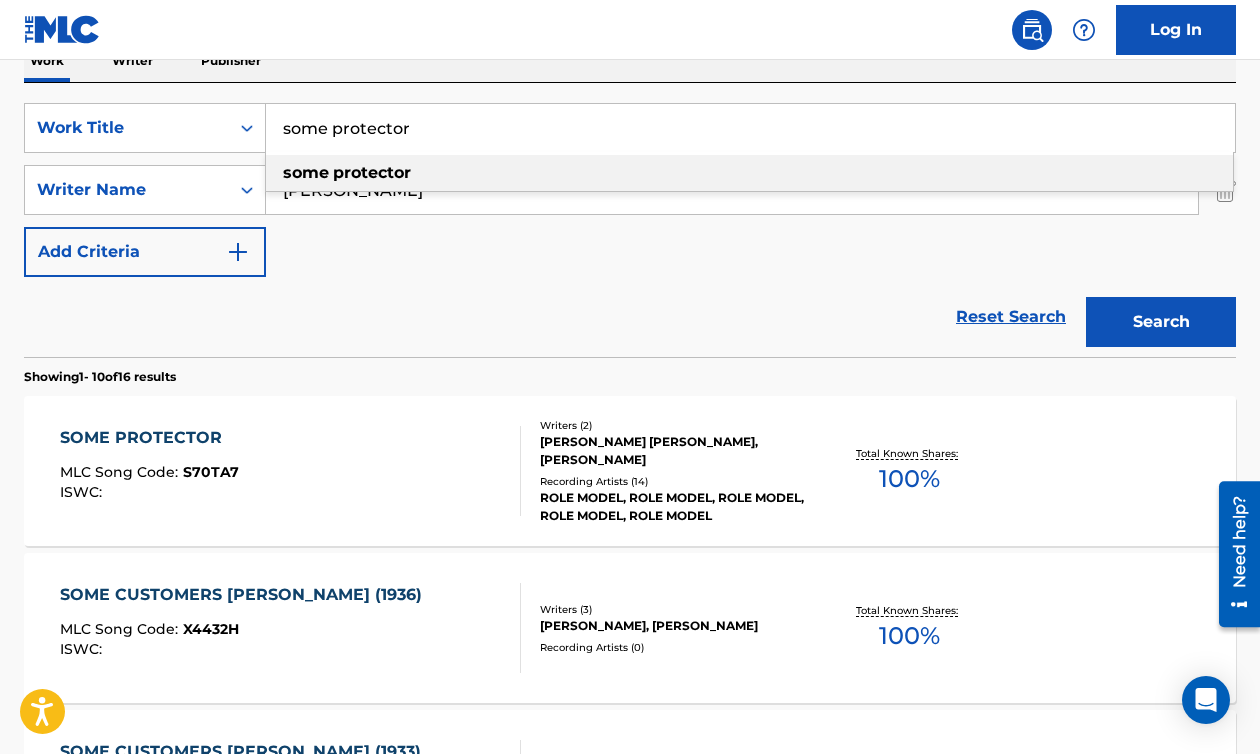 click on "some protector" at bounding box center (750, 128) 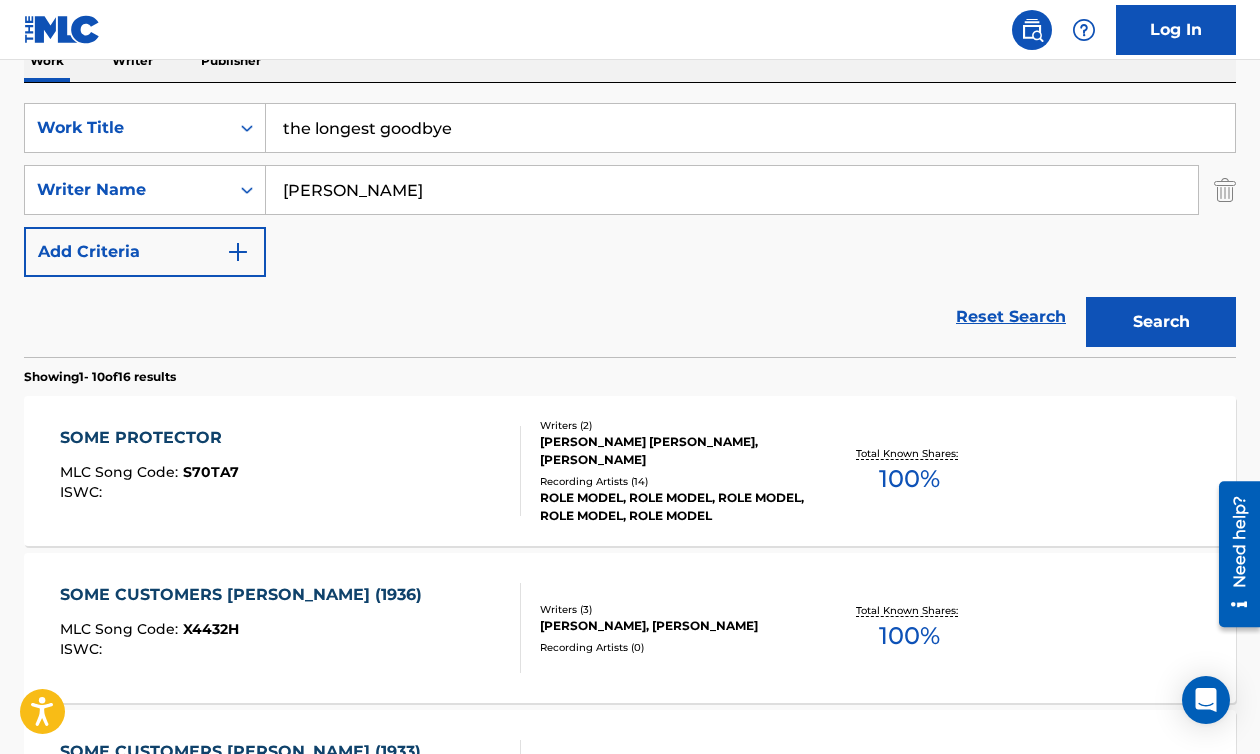 type on "the longest goodbye" 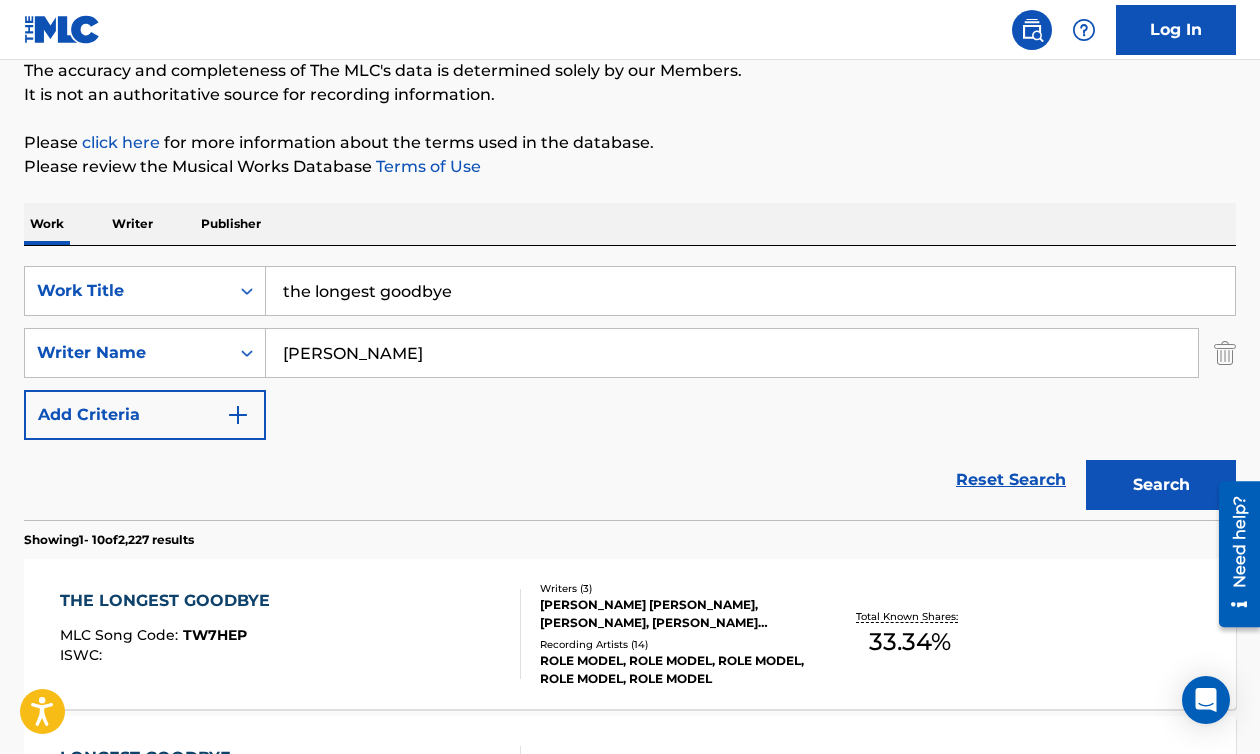 scroll, scrollTop: 342, scrollLeft: 0, axis: vertical 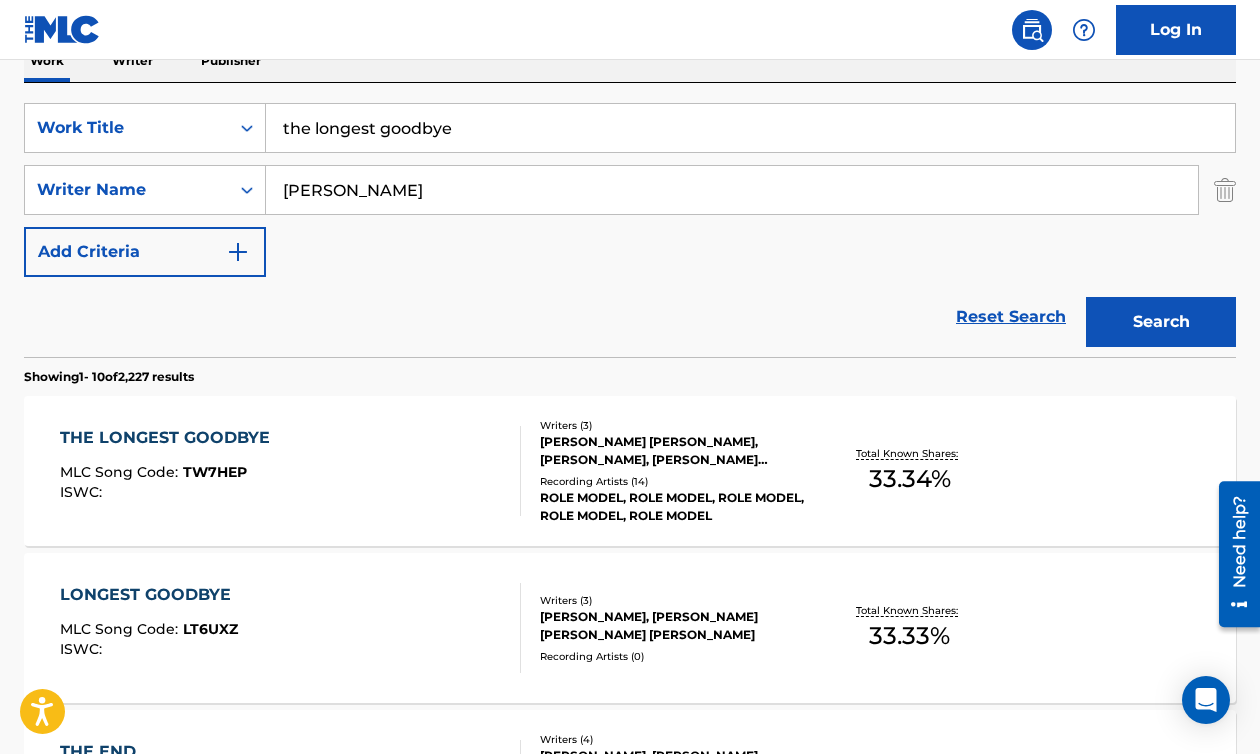 click on "THE LONGEST GOODBYE" at bounding box center (170, 438) 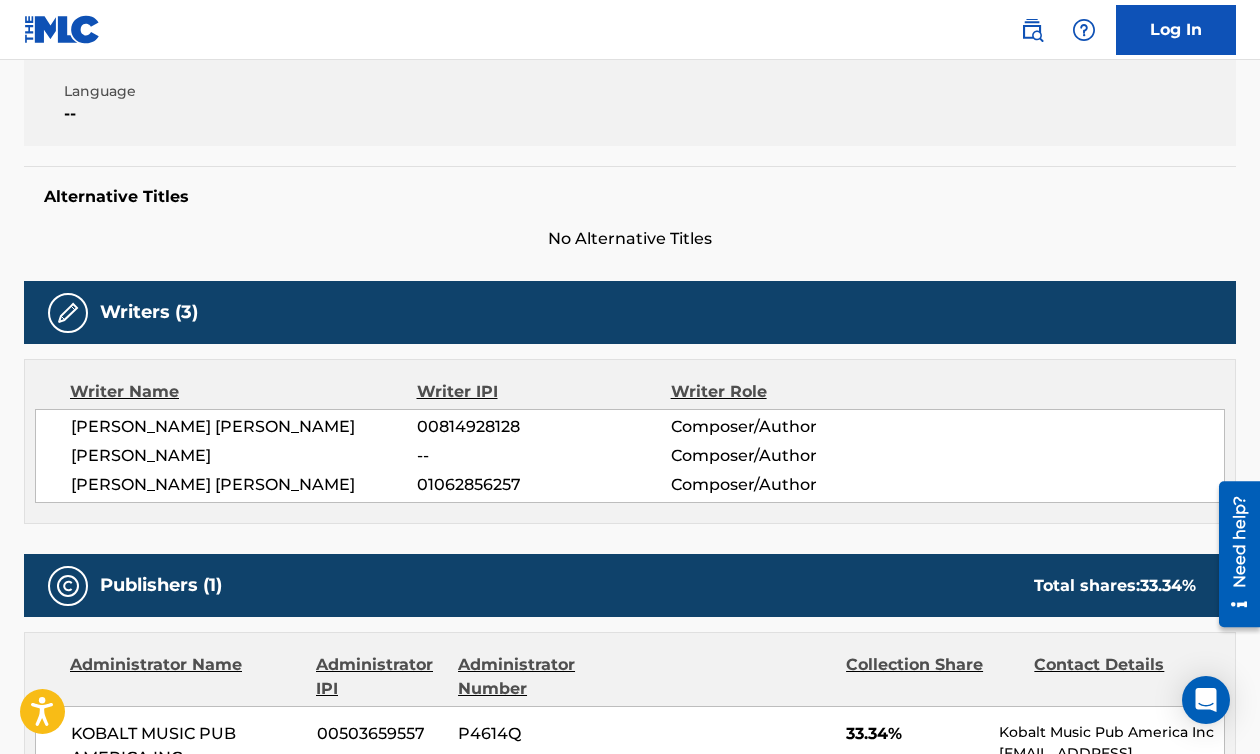 scroll, scrollTop: 0, scrollLeft: 0, axis: both 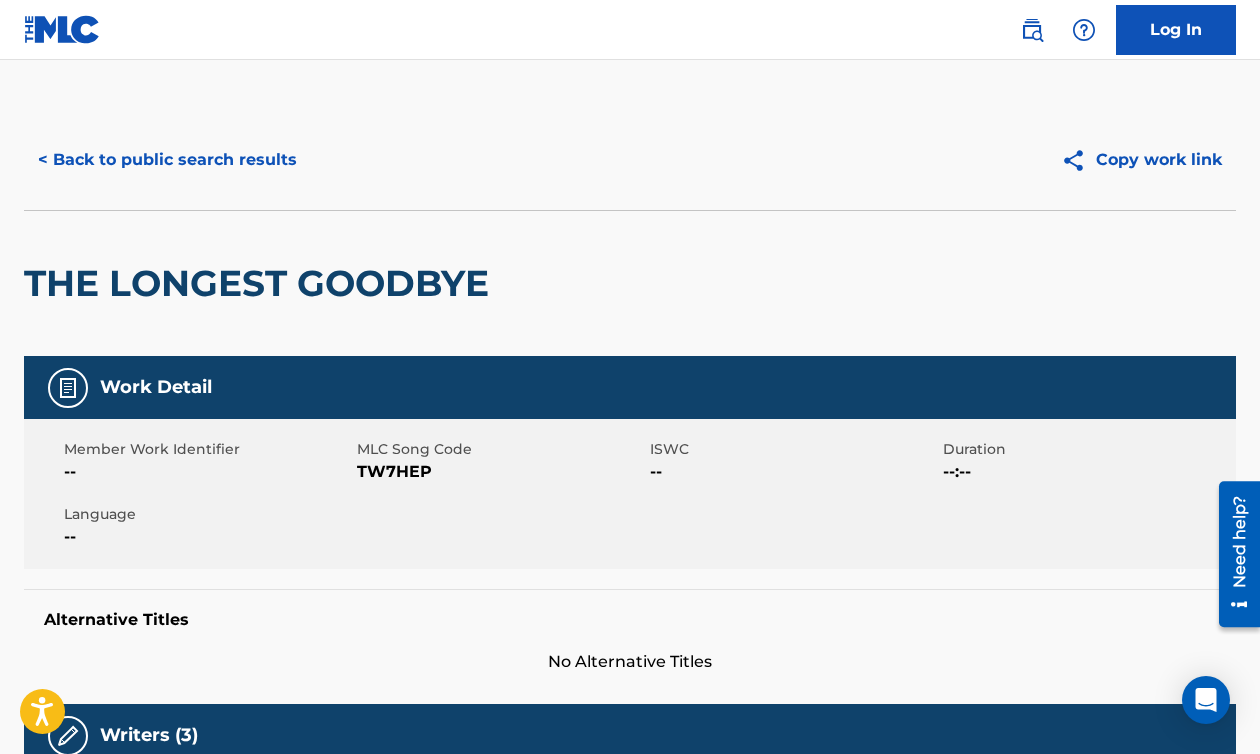 click on "< Back to public search results" at bounding box center [167, 160] 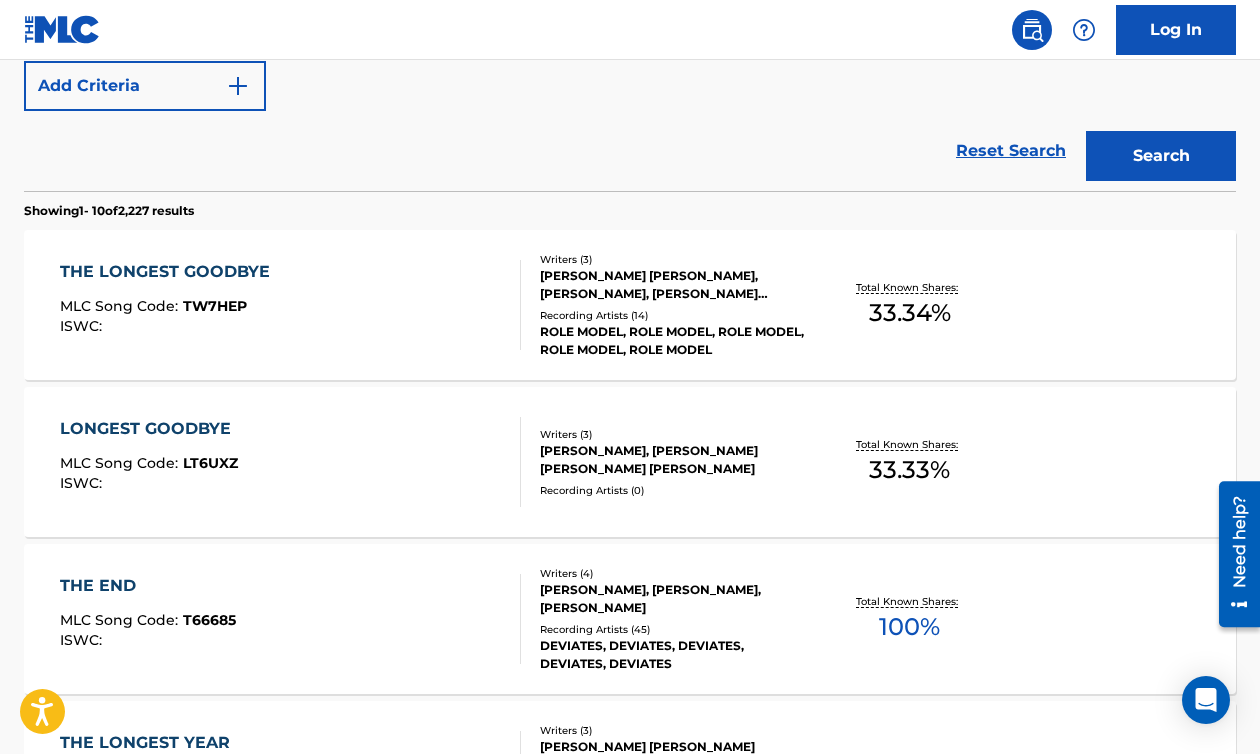 scroll, scrollTop: 506, scrollLeft: 0, axis: vertical 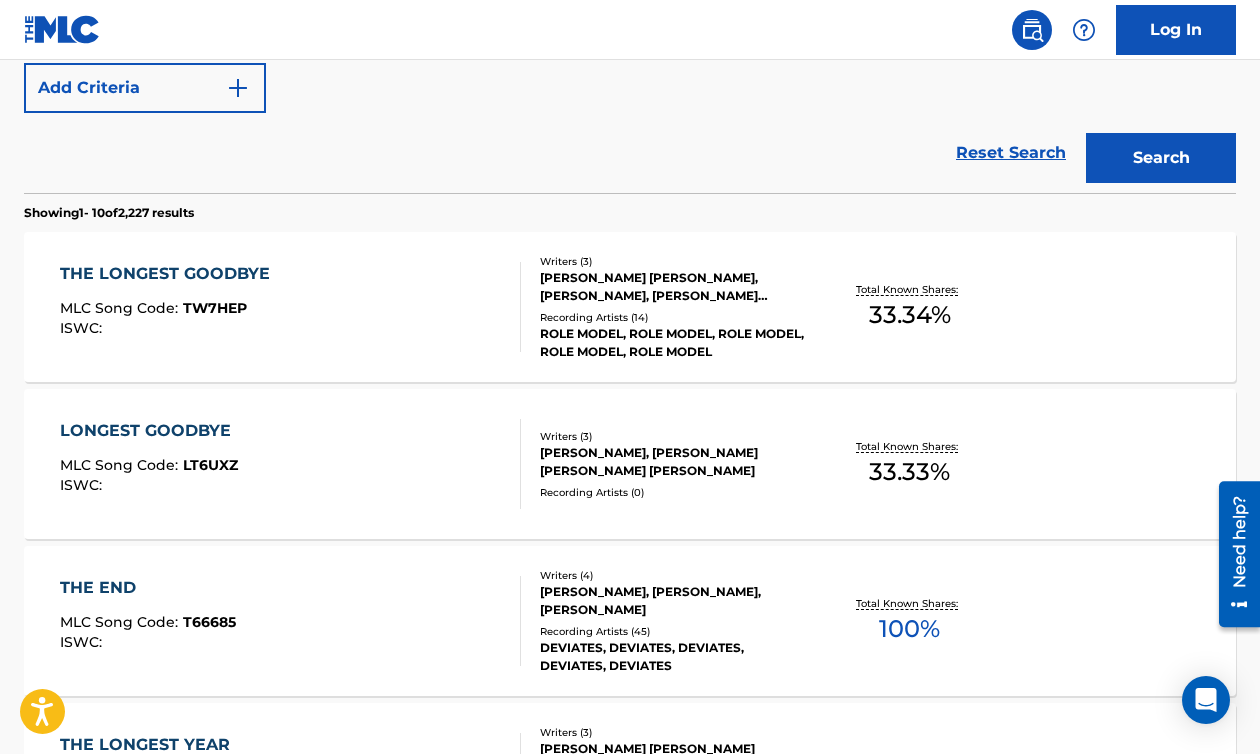 click on "LONGEST GOODBYE" at bounding box center [150, 431] 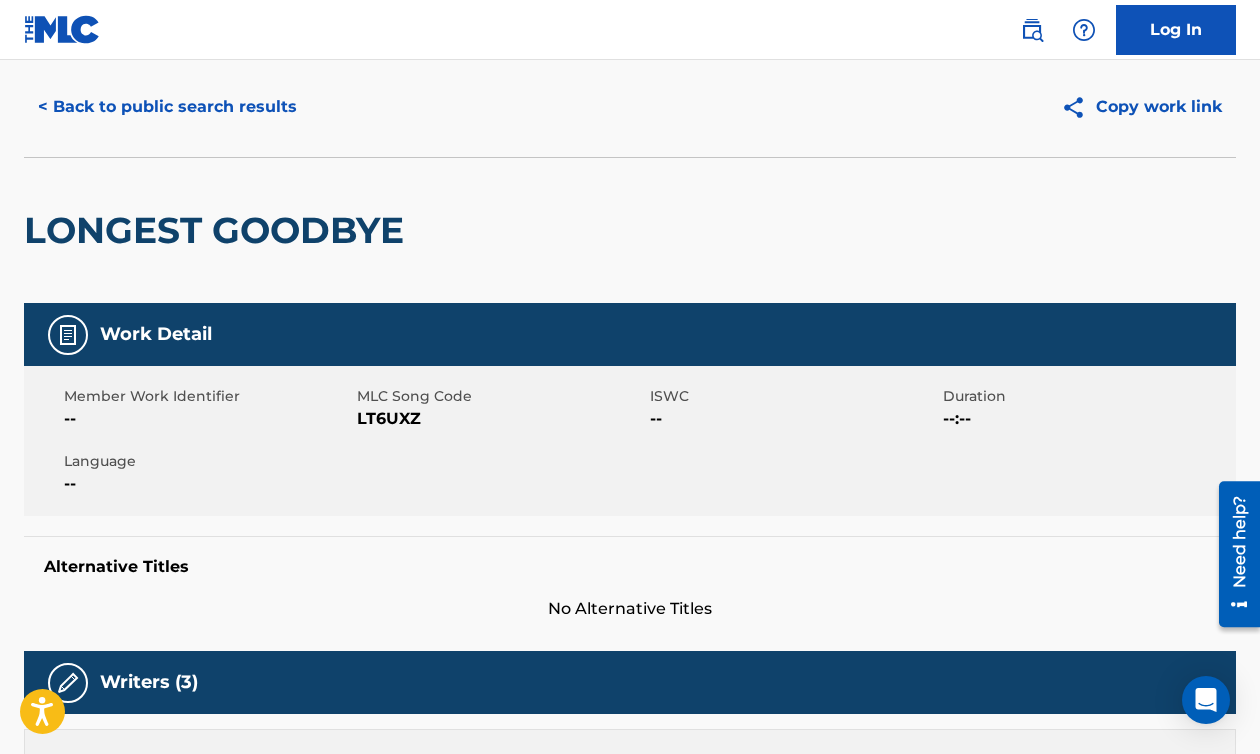 scroll, scrollTop: 0, scrollLeft: 0, axis: both 